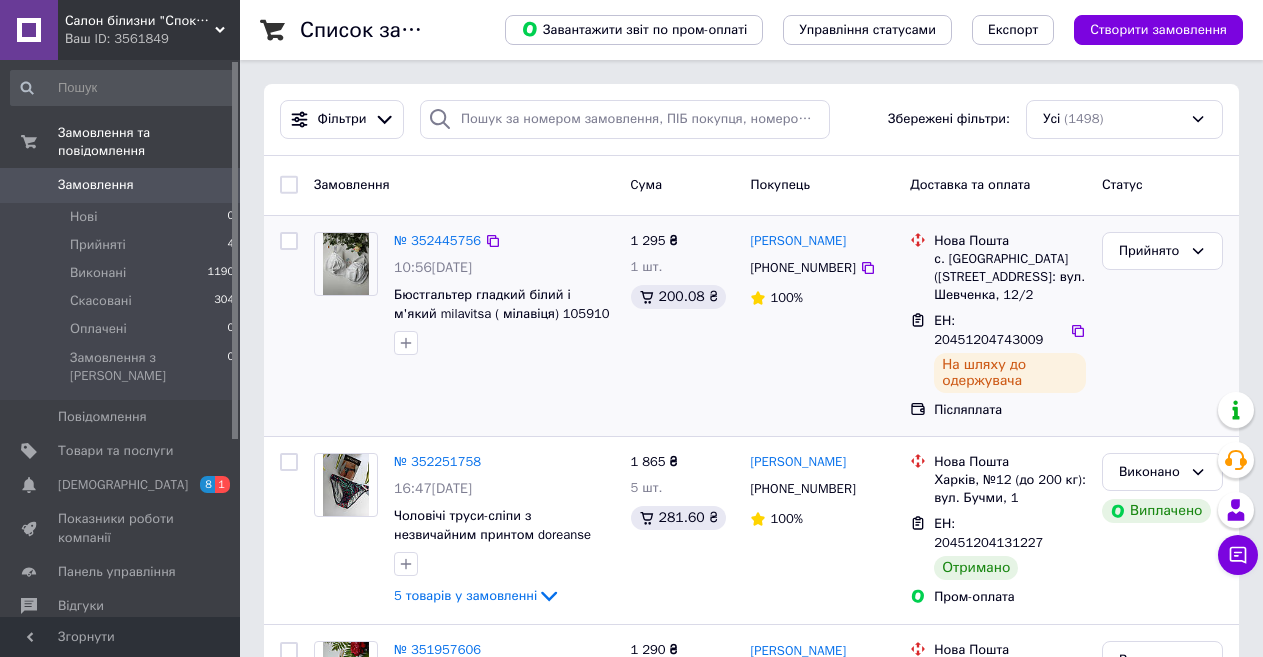 scroll, scrollTop: 100, scrollLeft: 0, axis: vertical 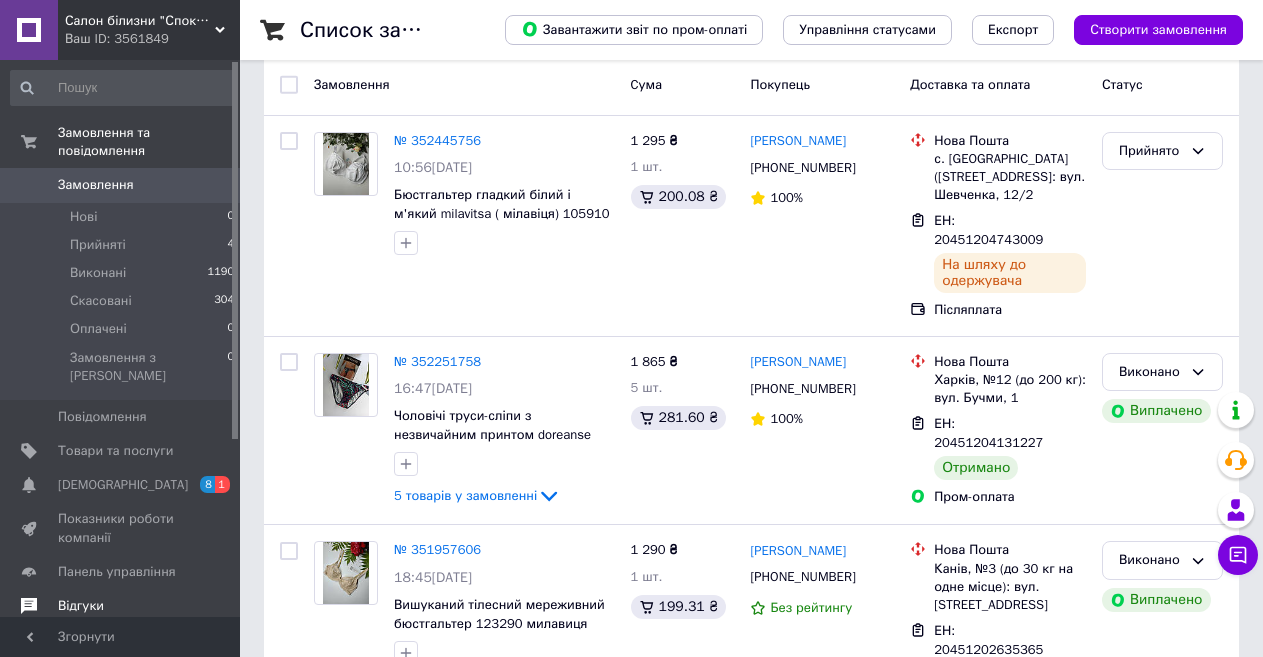click on "Відгуки" at bounding box center [81, 606] 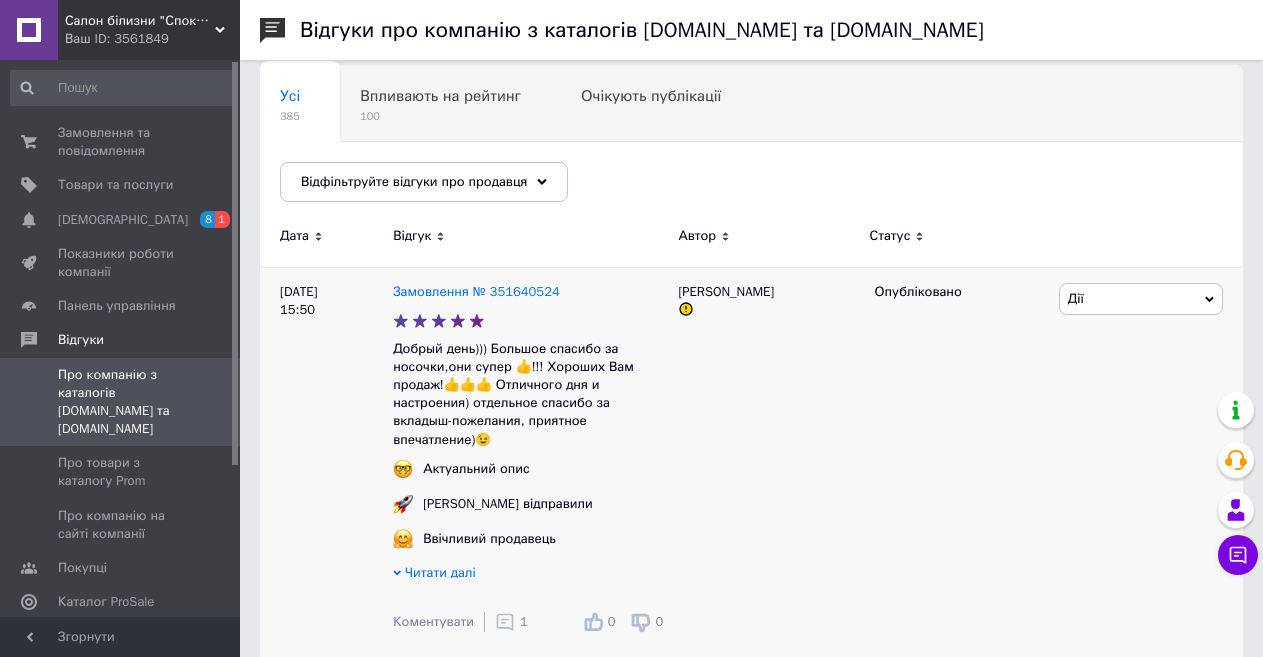 scroll, scrollTop: 200, scrollLeft: 0, axis: vertical 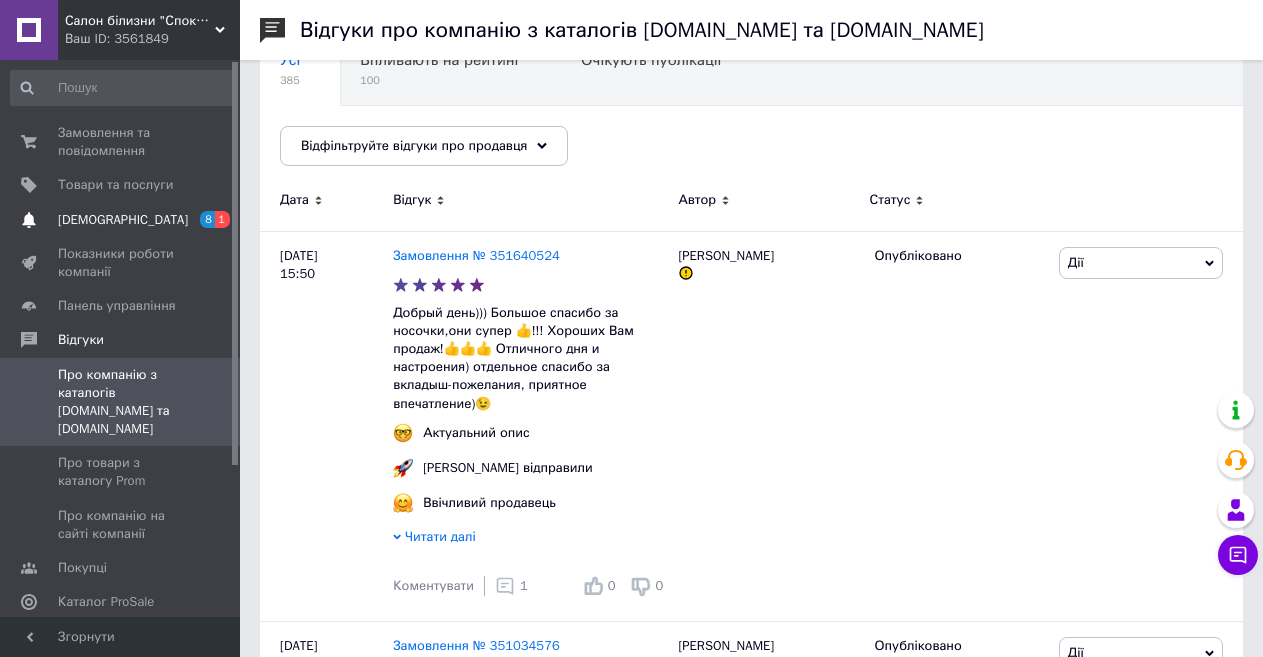 click on "[DEMOGRAPHIC_DATA]" at bounding box center [123, 220] 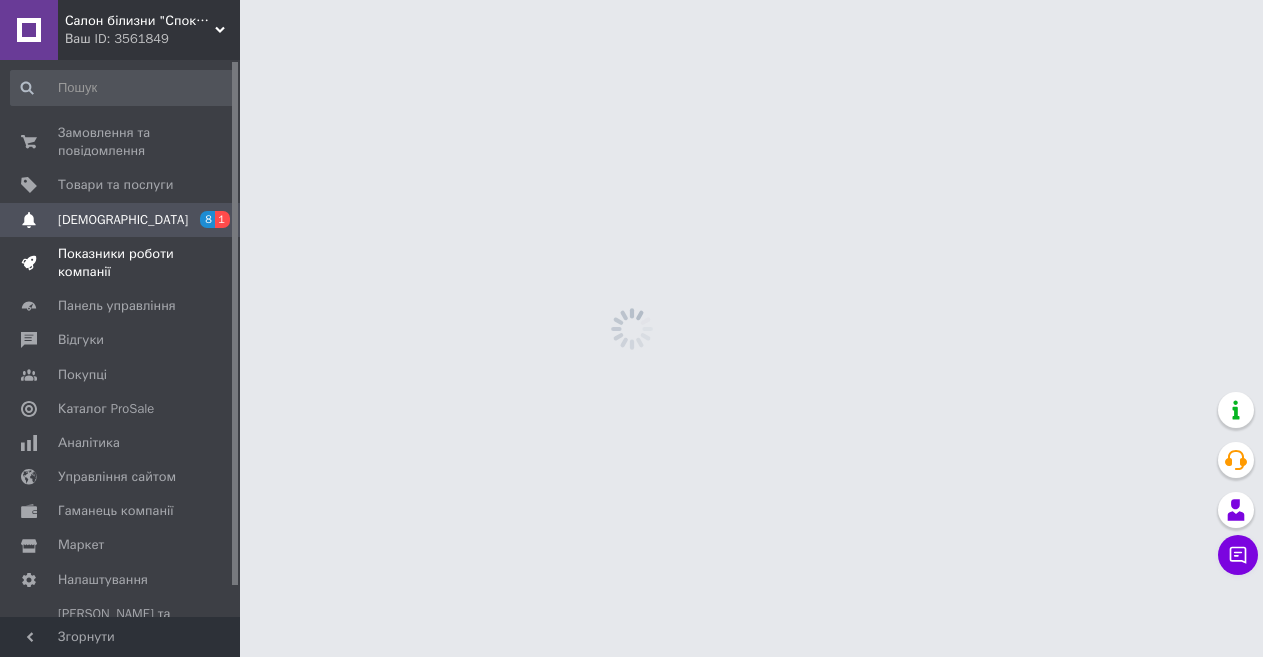 scroll, scrollTop: 0, scrollLeft: 0, axis: both 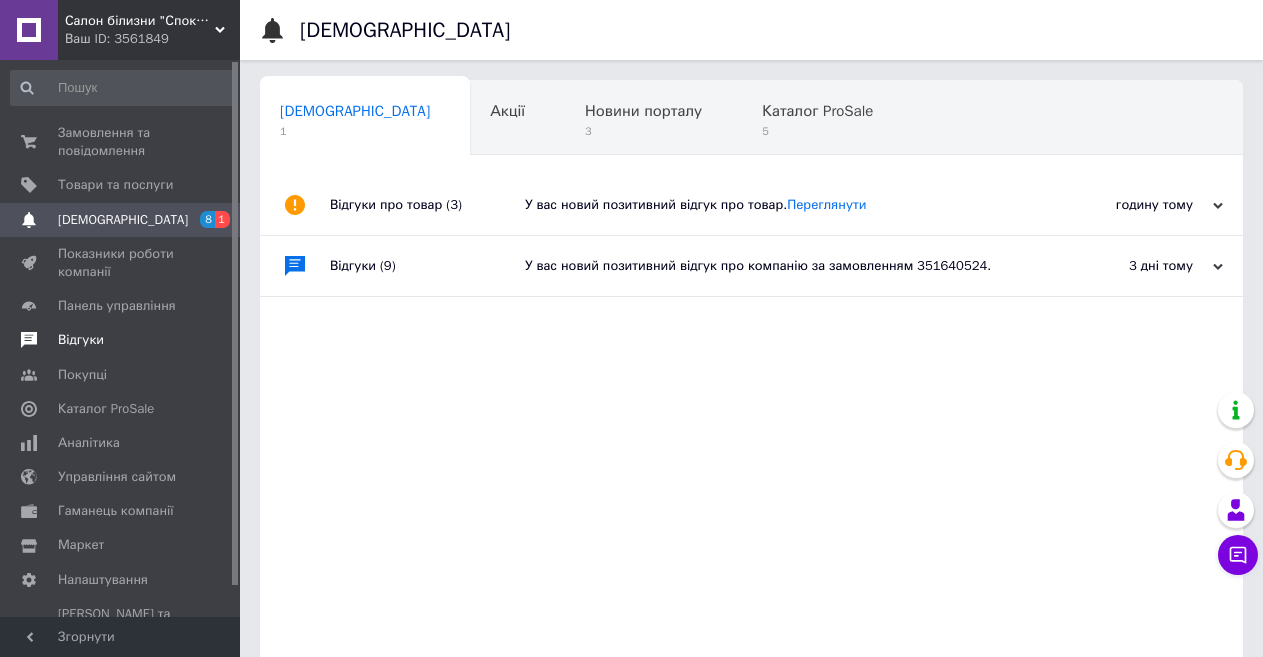click on "Відгуки" at bounding box center [81, 340] 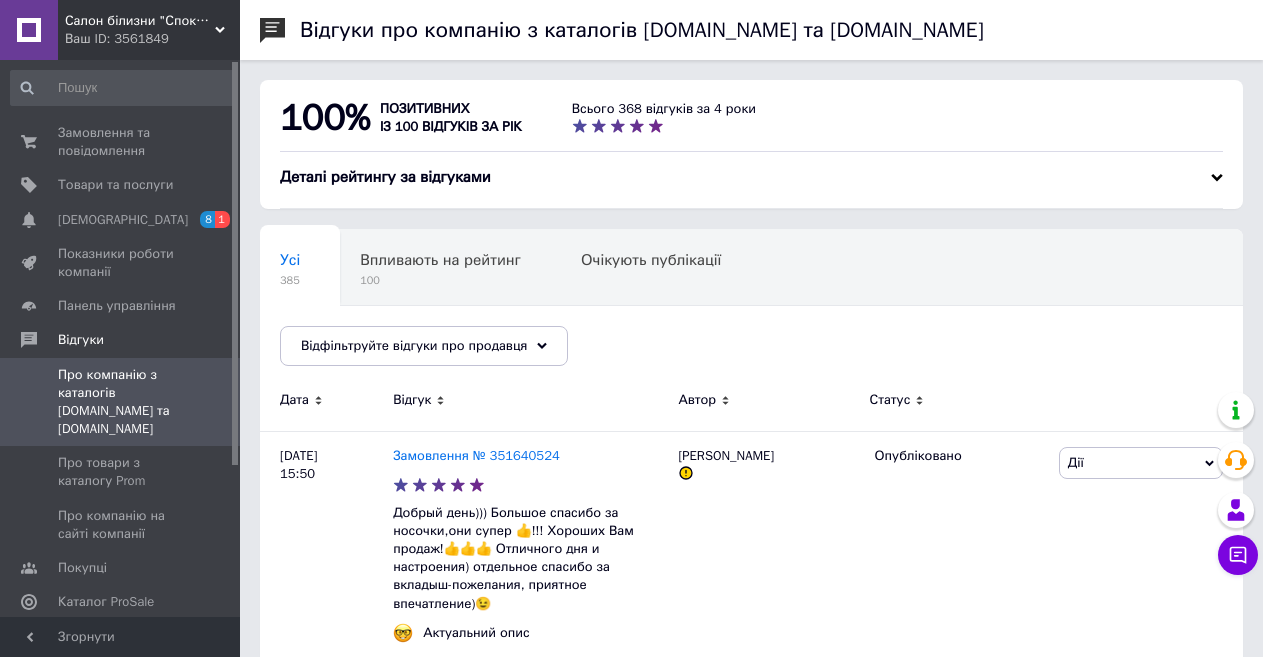 scroll, scrollTop: 300, scrollLeft: 0, axis: vertical 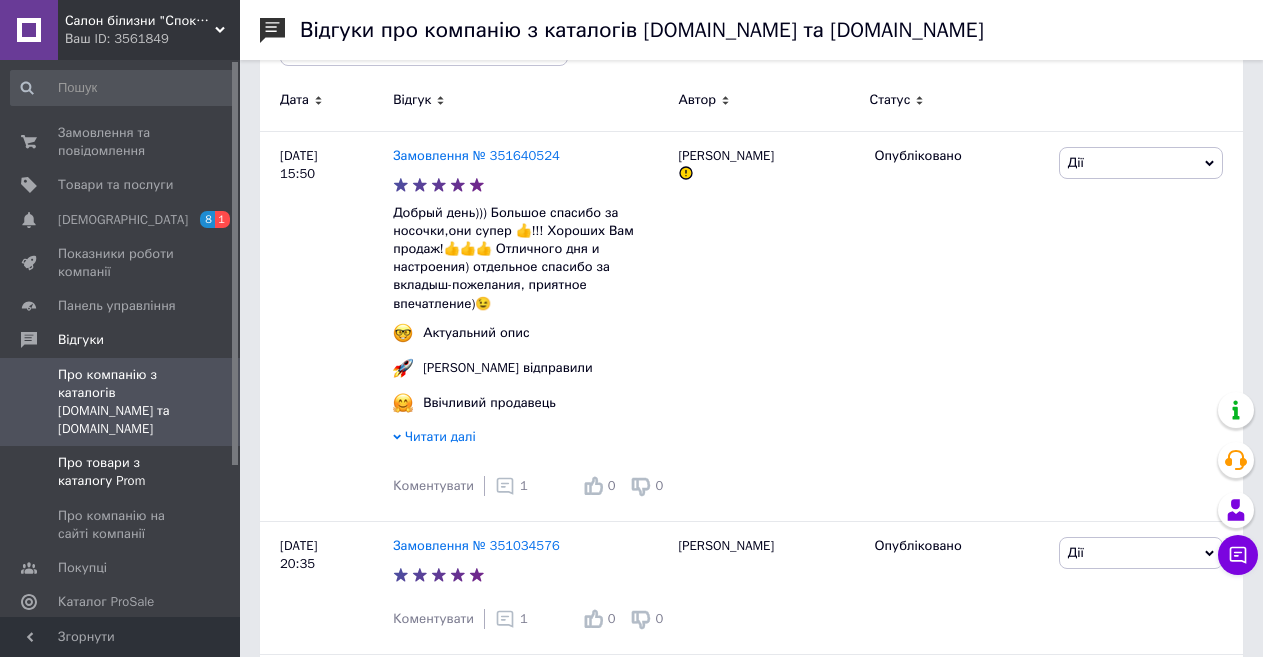 click on "Про товари з каталогу Prom" at bounding box center [121, 472] 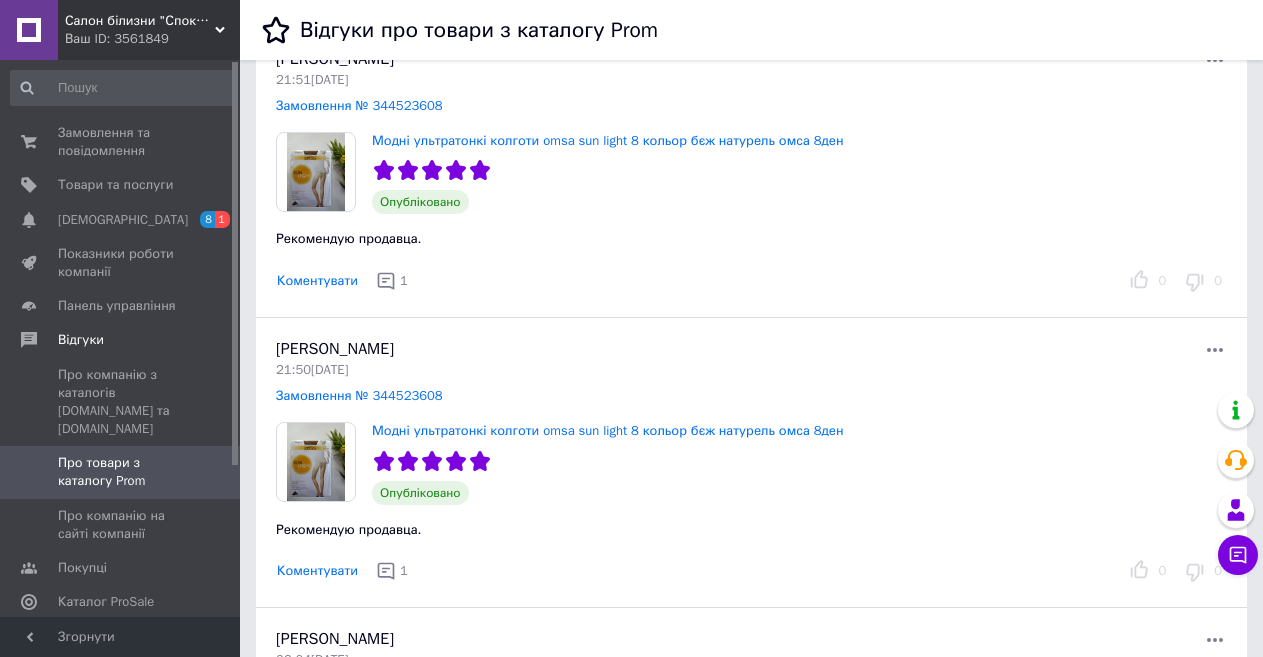 scroll, scrollTop: 2100, scrollLeft: 0, axis: vertical 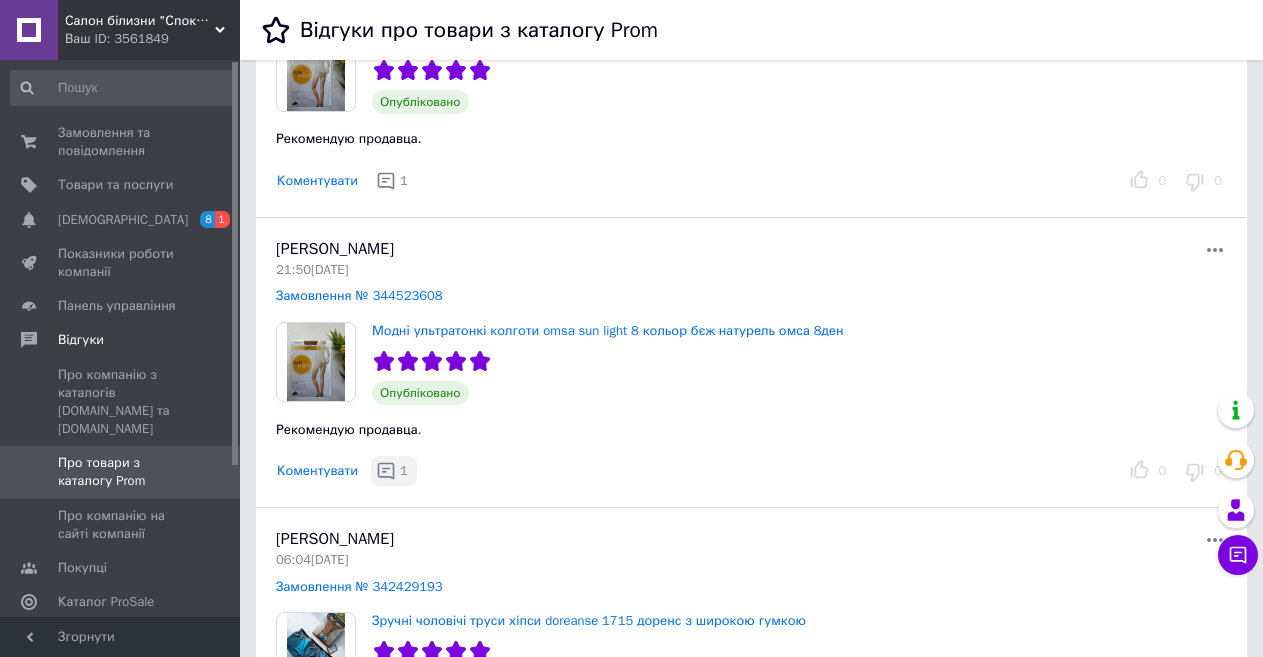 click 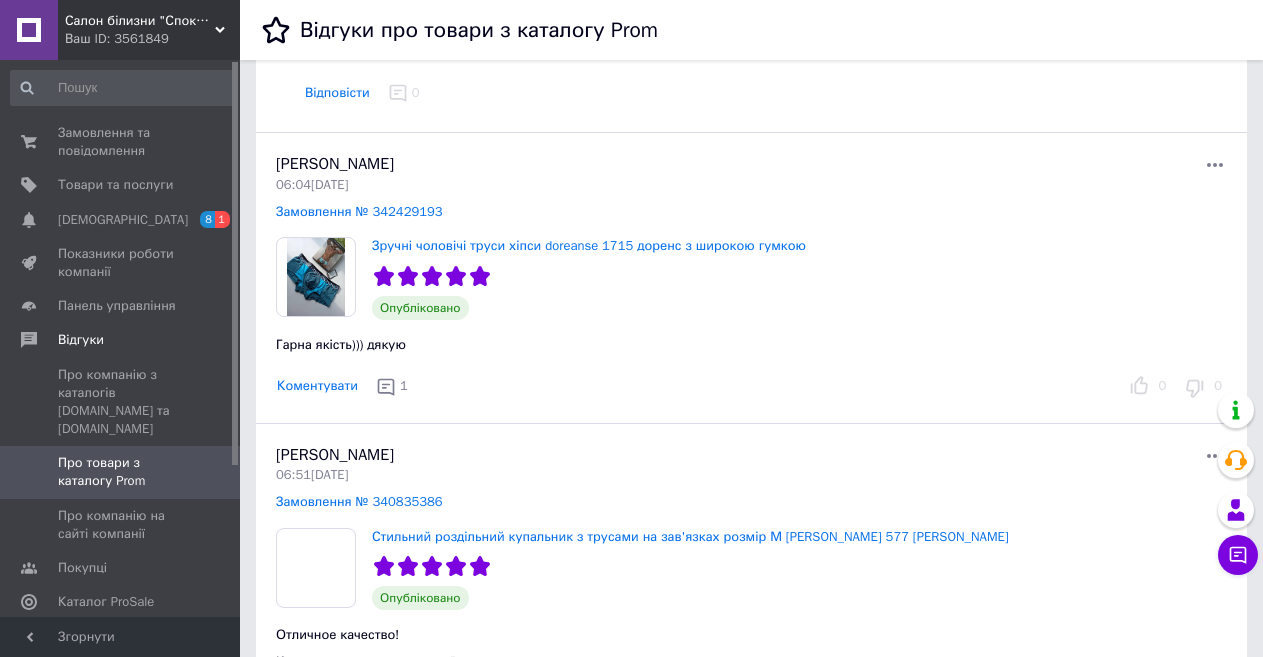 scroll, scrollTop: 2400, scrollLeft: 0, axis: vertical 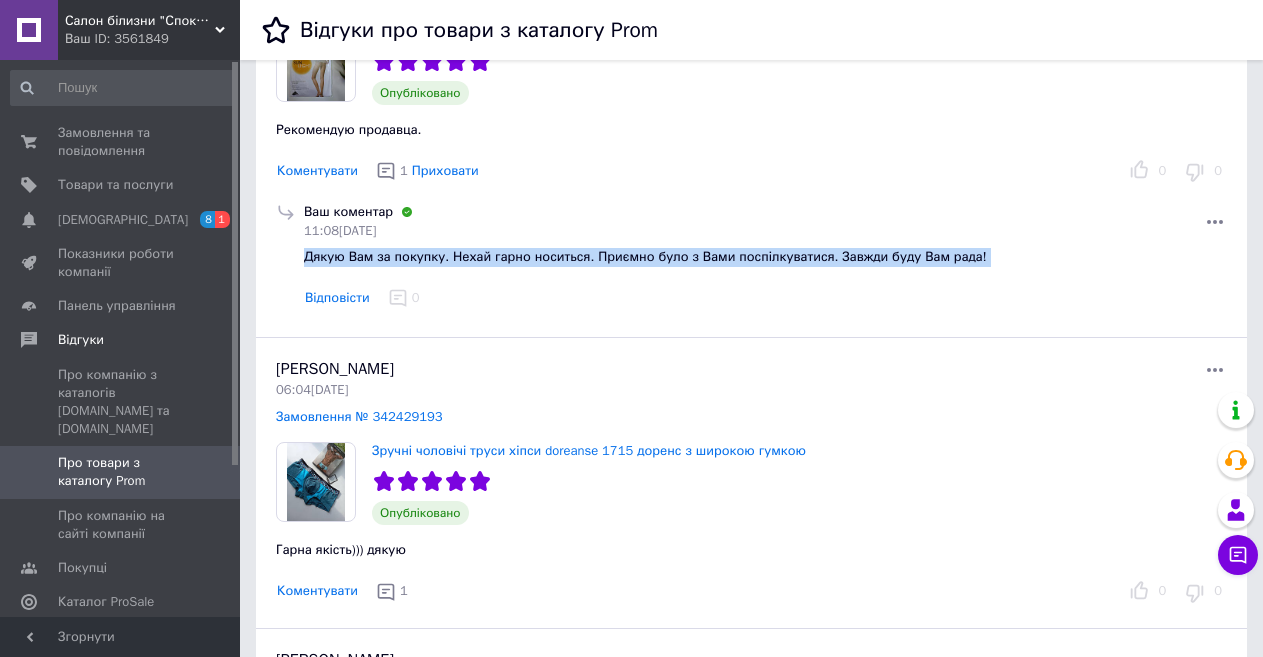 drag, startPoint x: 306, startPoint y: 256, endPoint x: 895, endPoint y: 261, distance: 589.02124 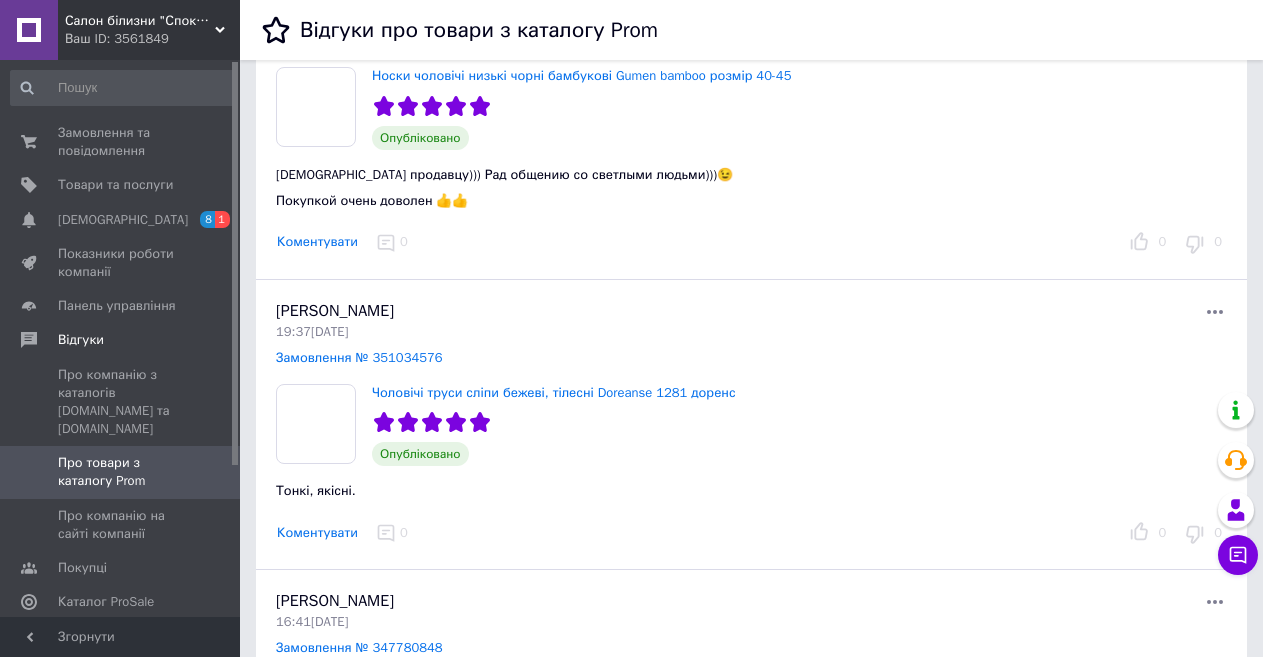 scroll, scrollTop: 200, scrollLeft: 0, axis: vertical 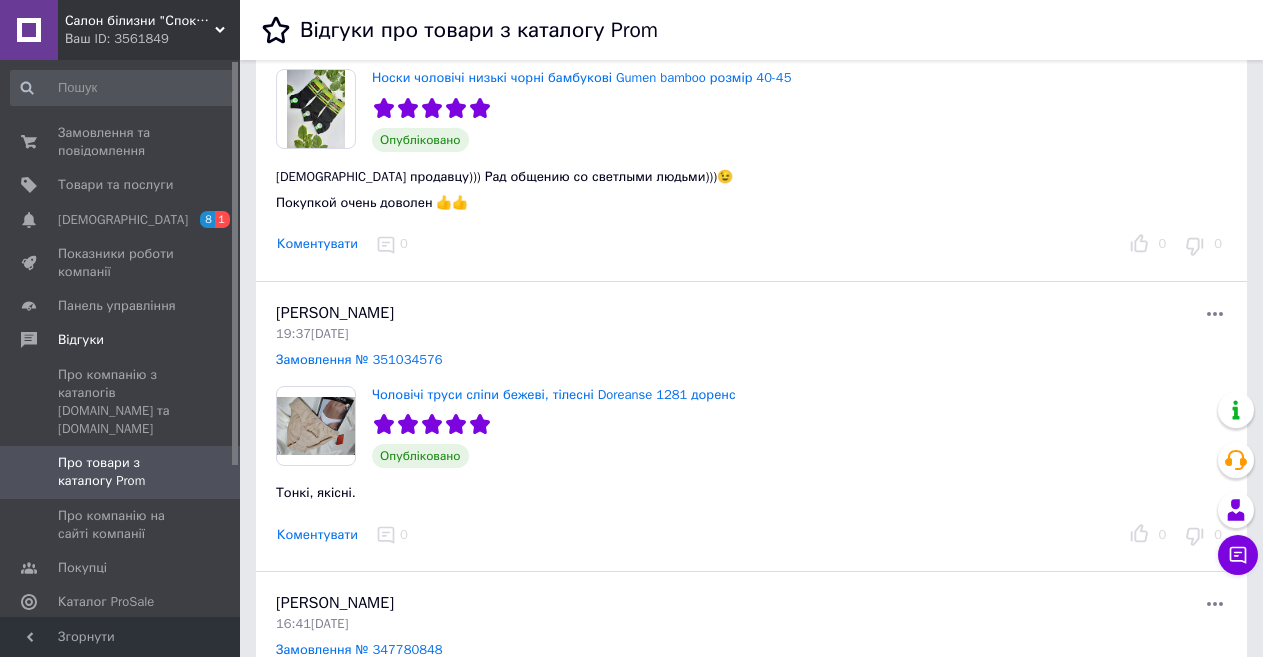 click on "0" at bounding box center (394, 244) 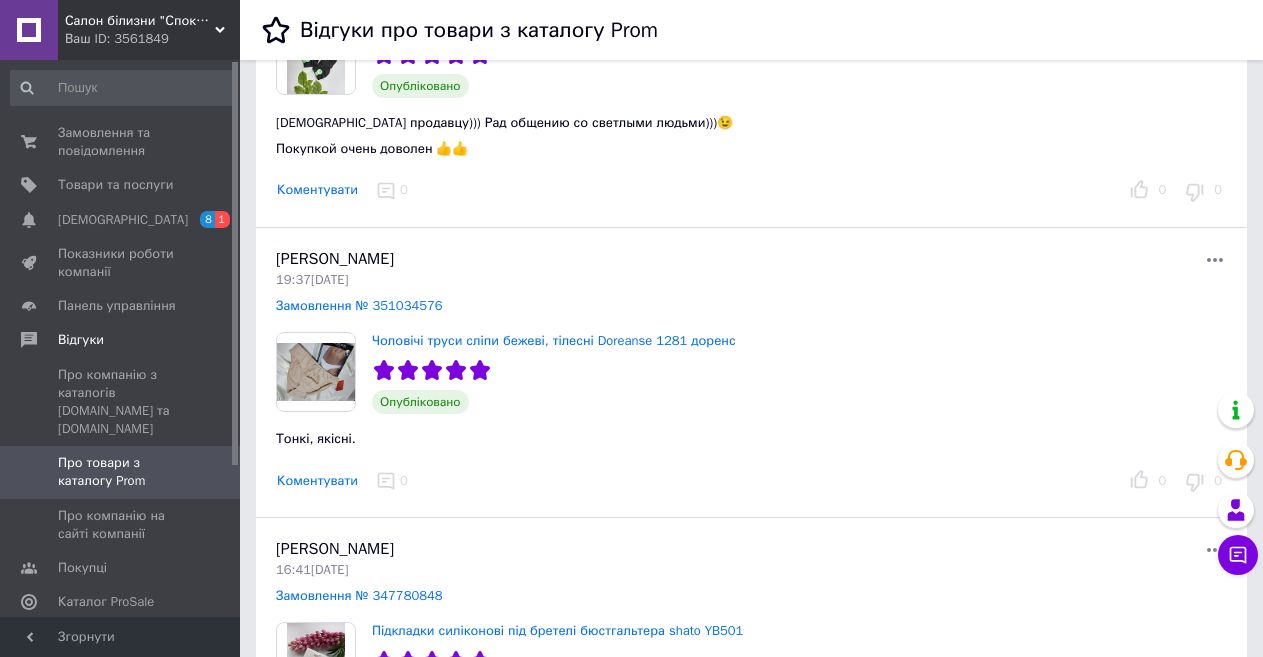 scroll, scrollTop: 300, scrollLeft: 0, axis: vertical 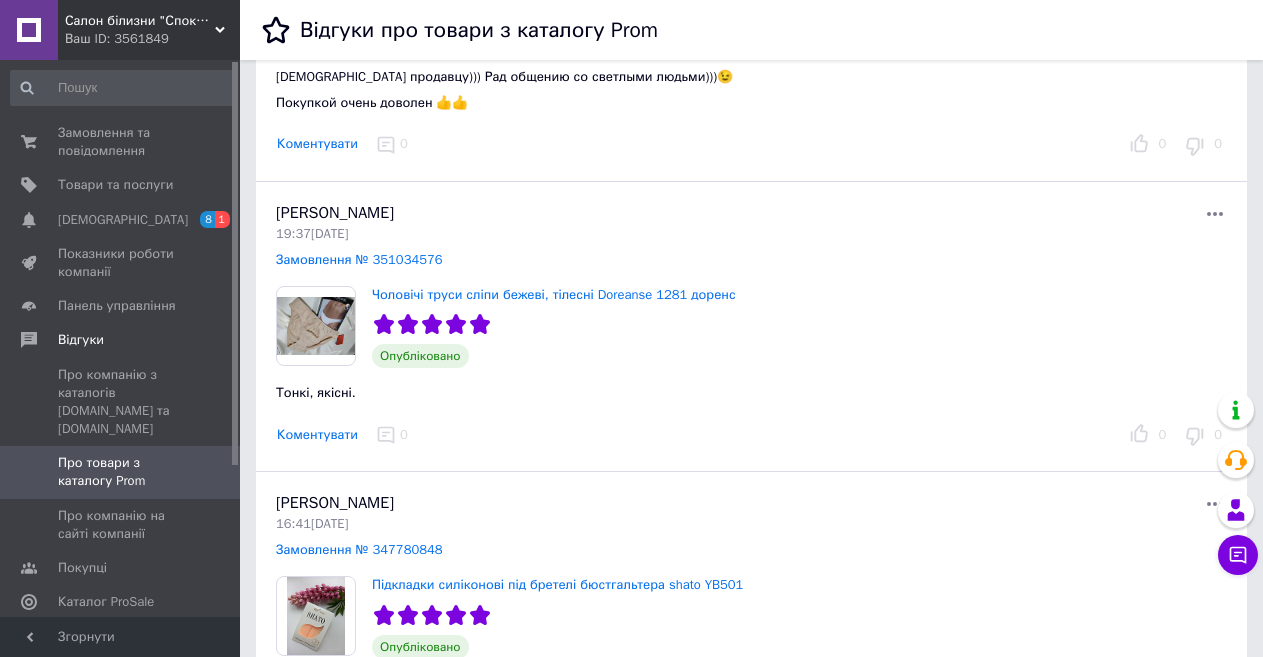 click on "Коментувати" at bounding box center (317, 144) 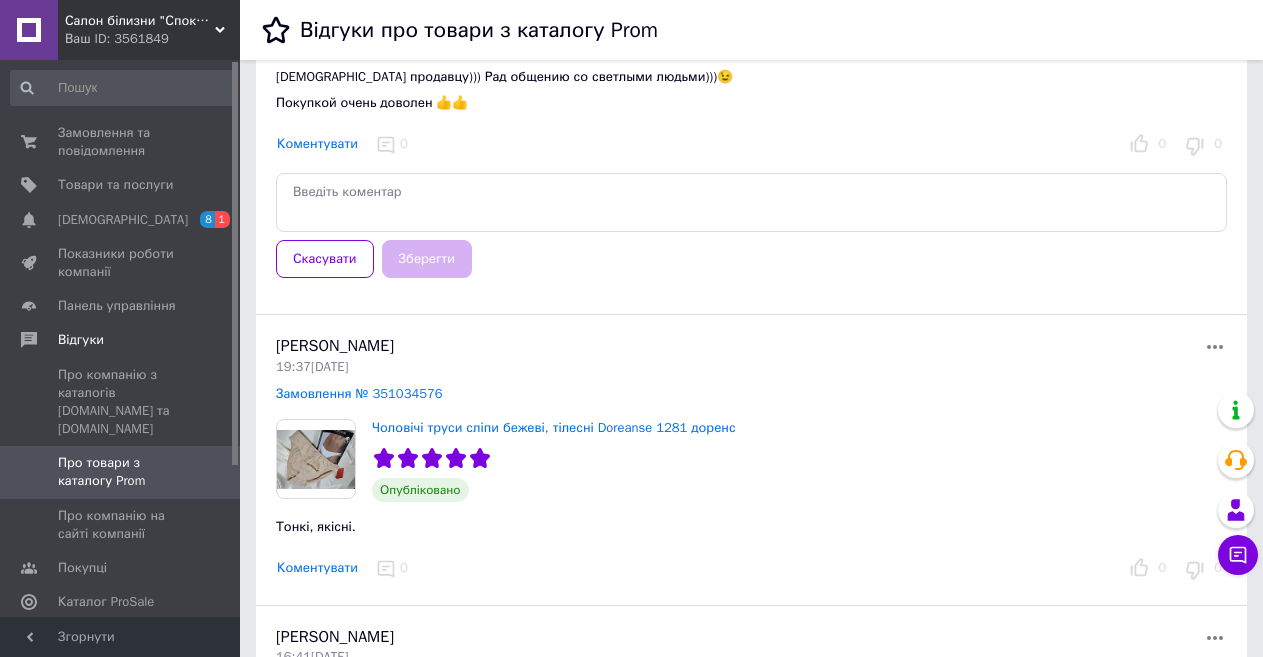 click at bounding box center [751, 202] 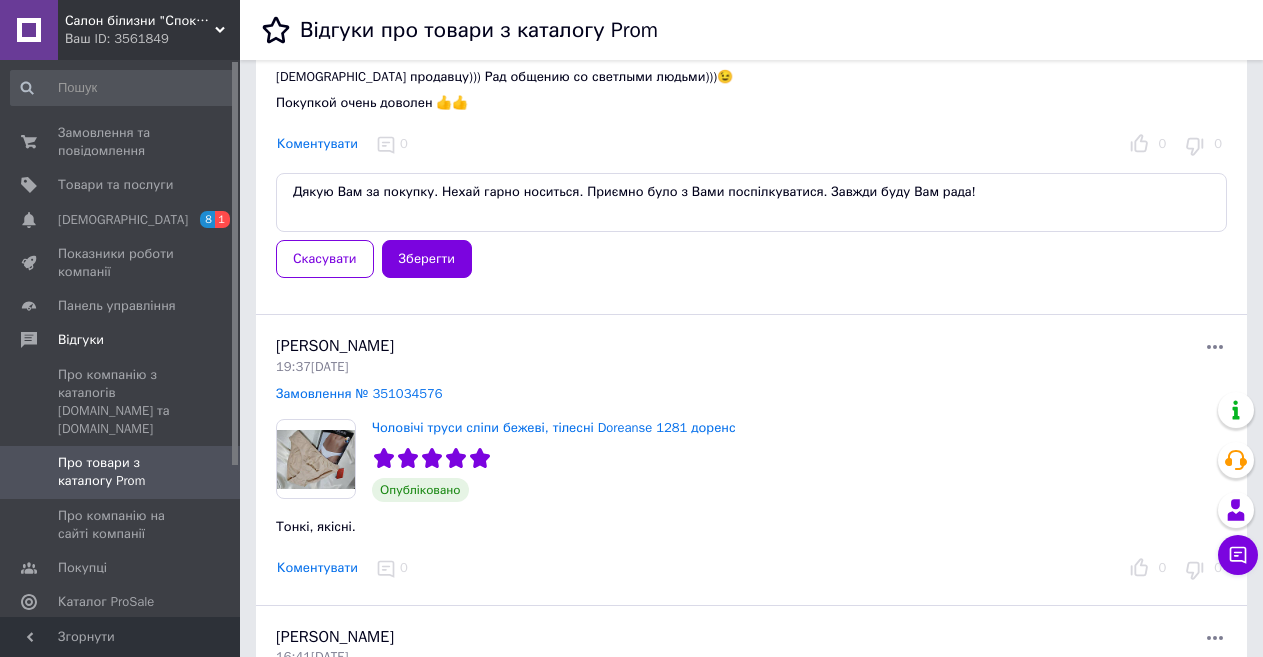 click on "Дякую Вам за покупку. Нехай гарно носиться. Приємно було з Вами поспілкуватися. Завжди буду Вам рада!" at bounding box center [751, 202] 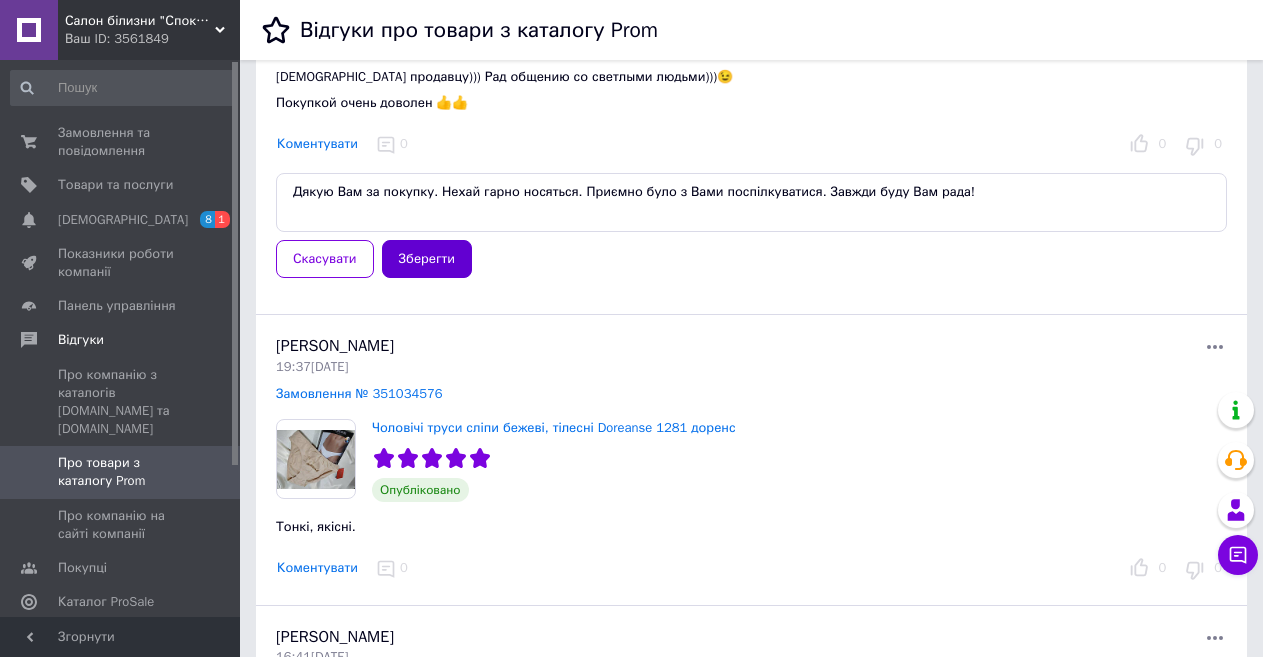 type on "Дякую Вам за покупку. Нехай гарно носяться. Приємно було з Вами поспілкуватися. Завжди буду Вам рада!" 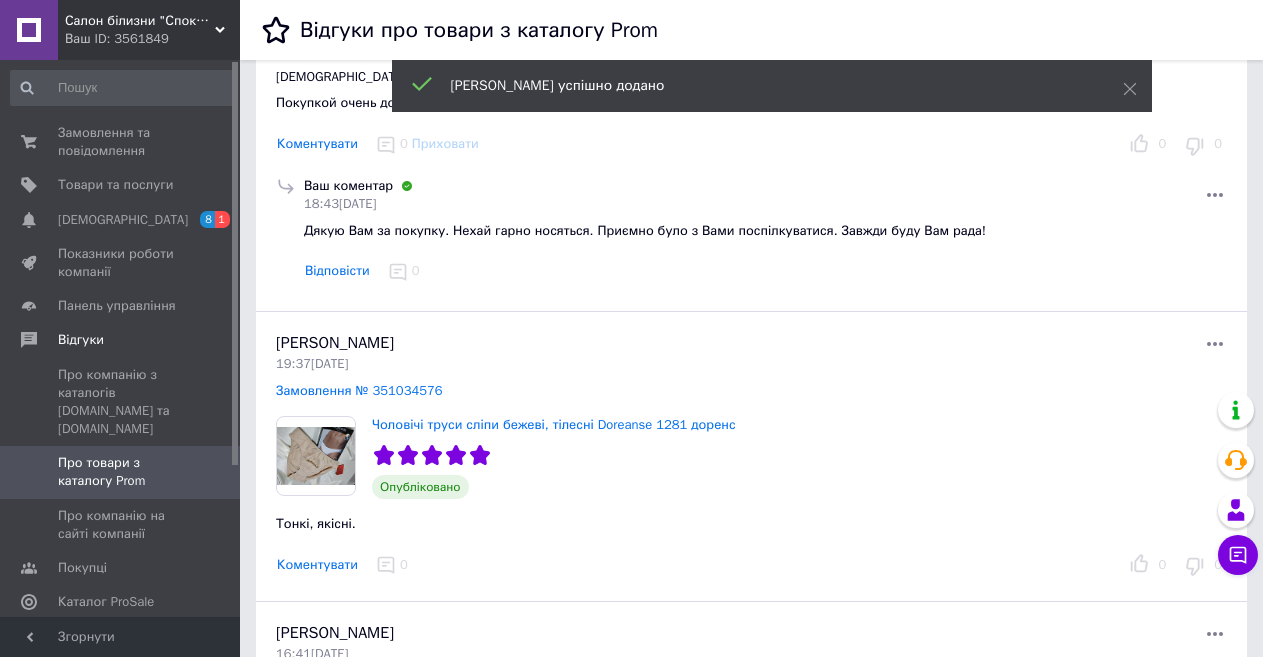 scroll, scrollTop: 100, scrollLeft: 0, axis: vertical 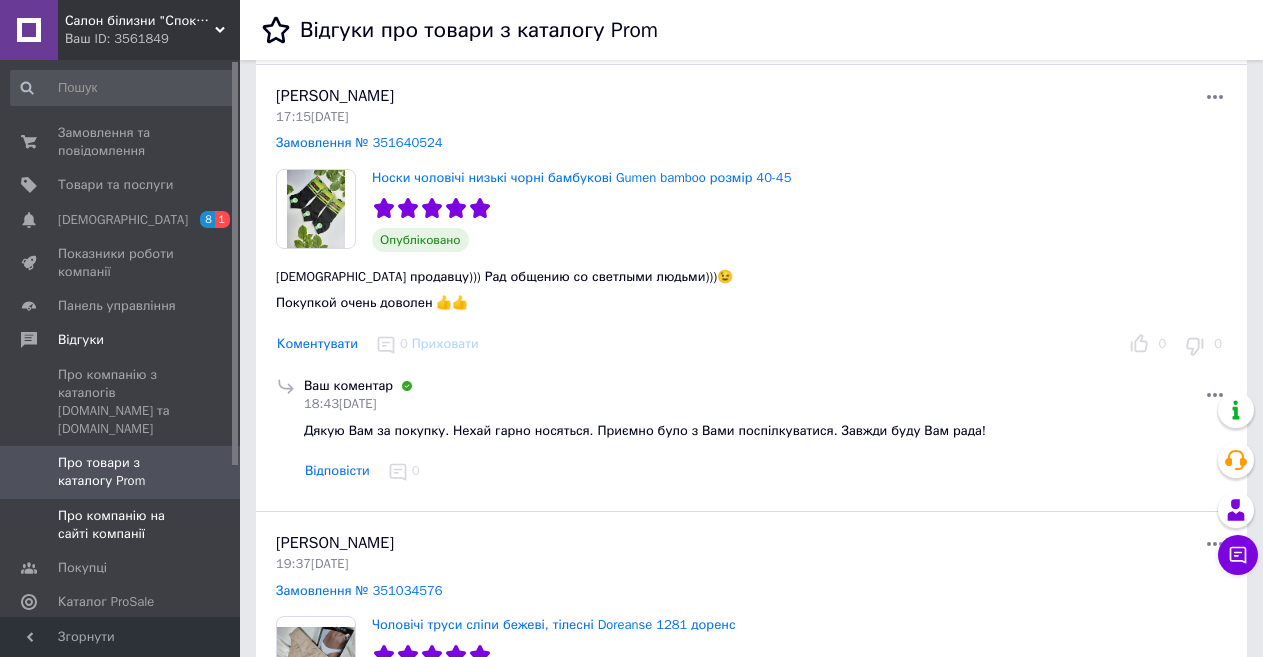 click on "Про компанію на сайті компанії" at bounding box center [121, 525] 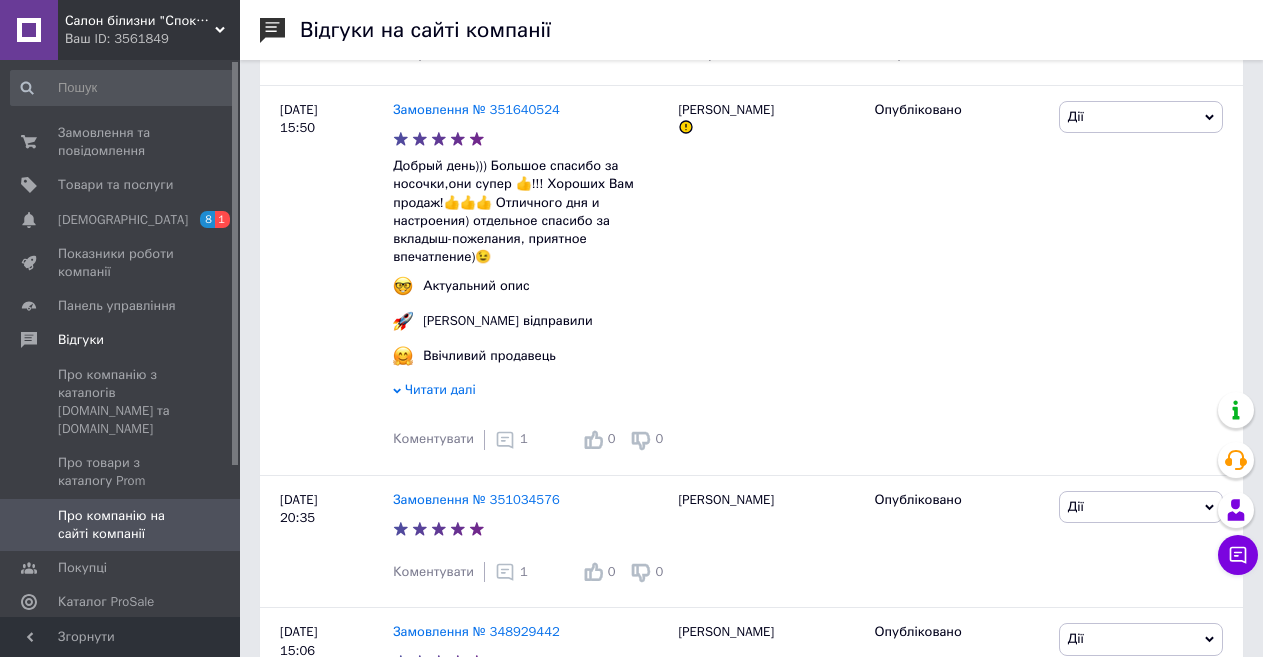 scroll, scrollTop: 200, scrollLeft: 0, axis: vertical 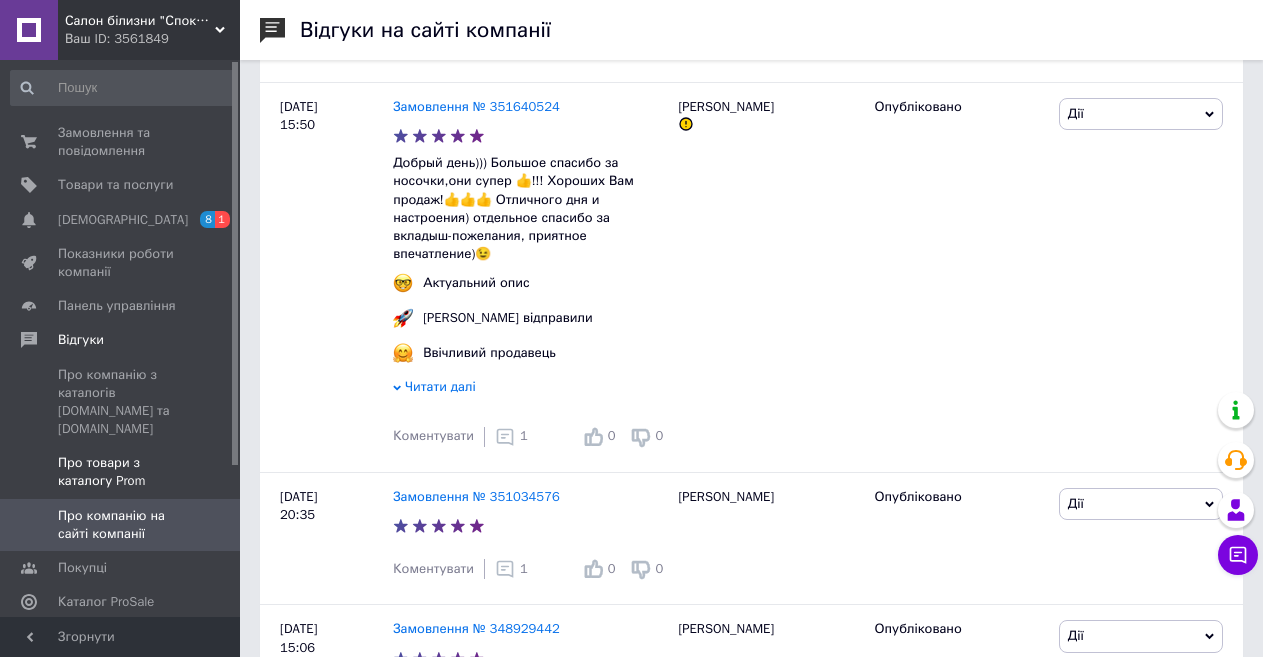 click on "Про товари з каталогу Prom" at bounding box center [121, 472] 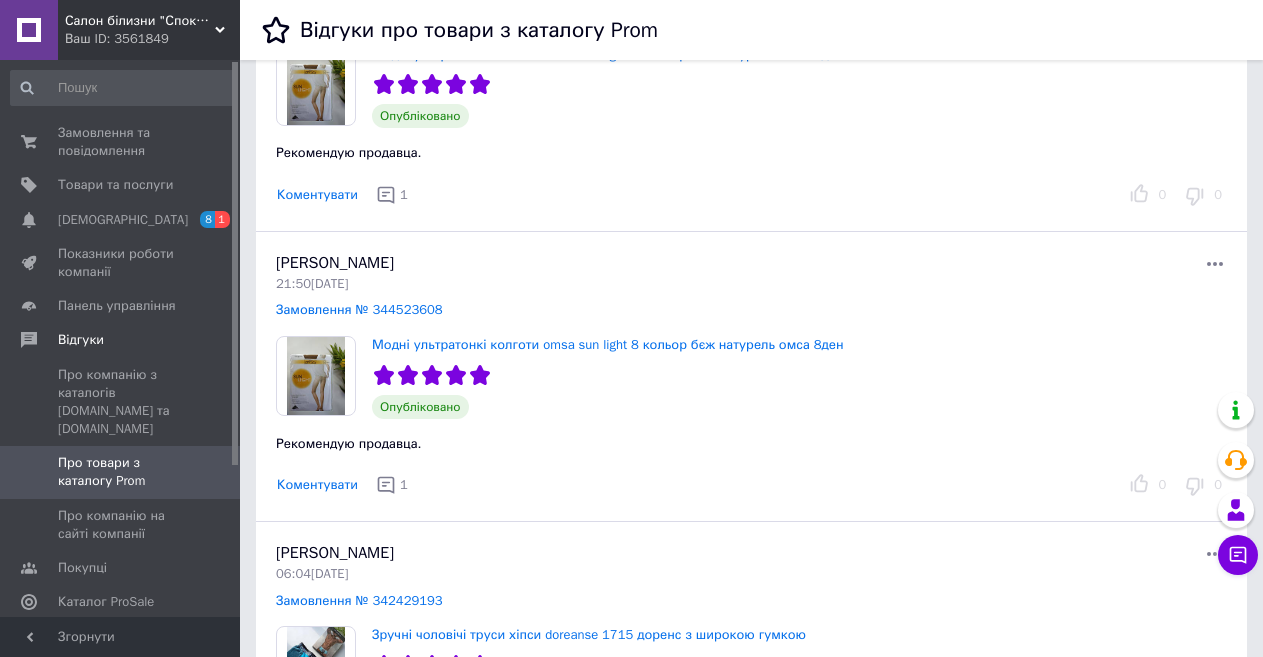 scroll, scrollTop: 2100, scrollLeft: 0, axis: vertical 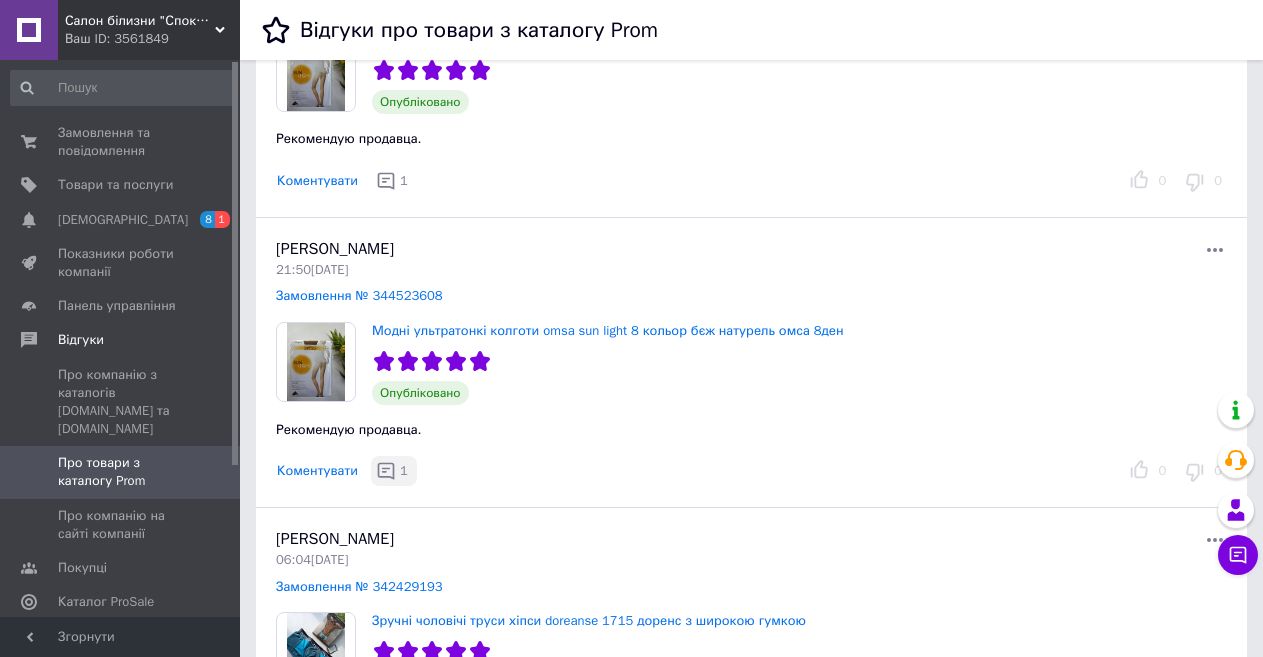 click 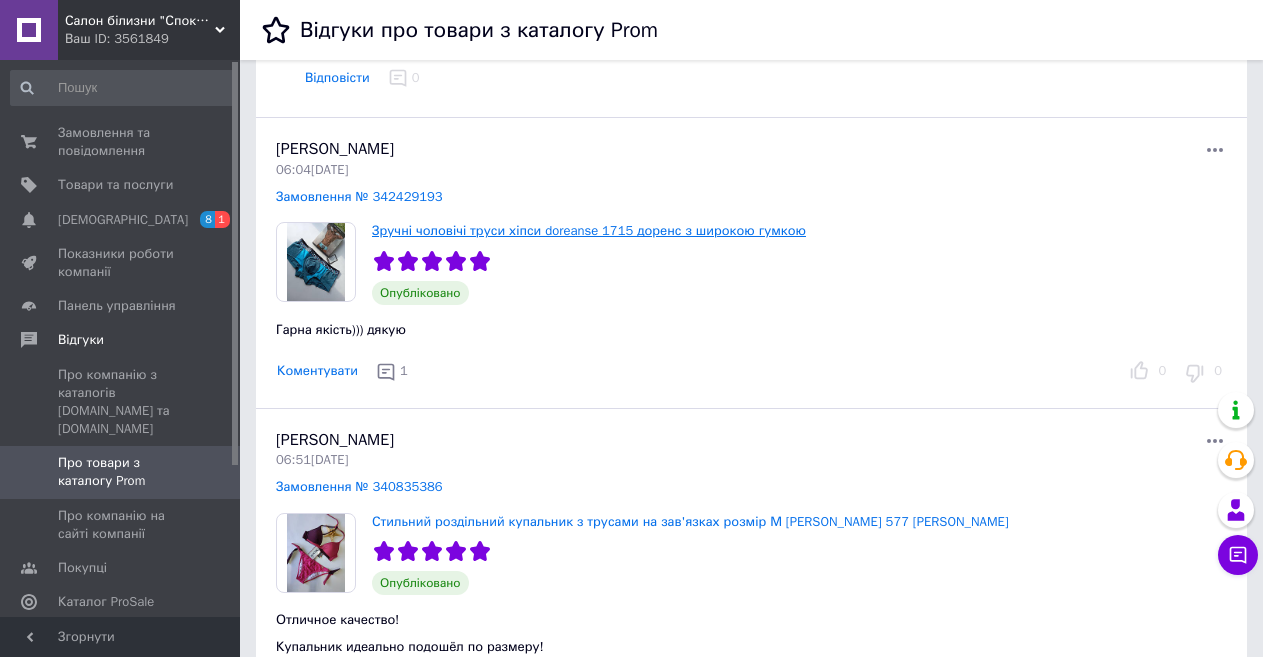 scroll, scrollTop: 2700, scrollLeft: 0, axis: vertical 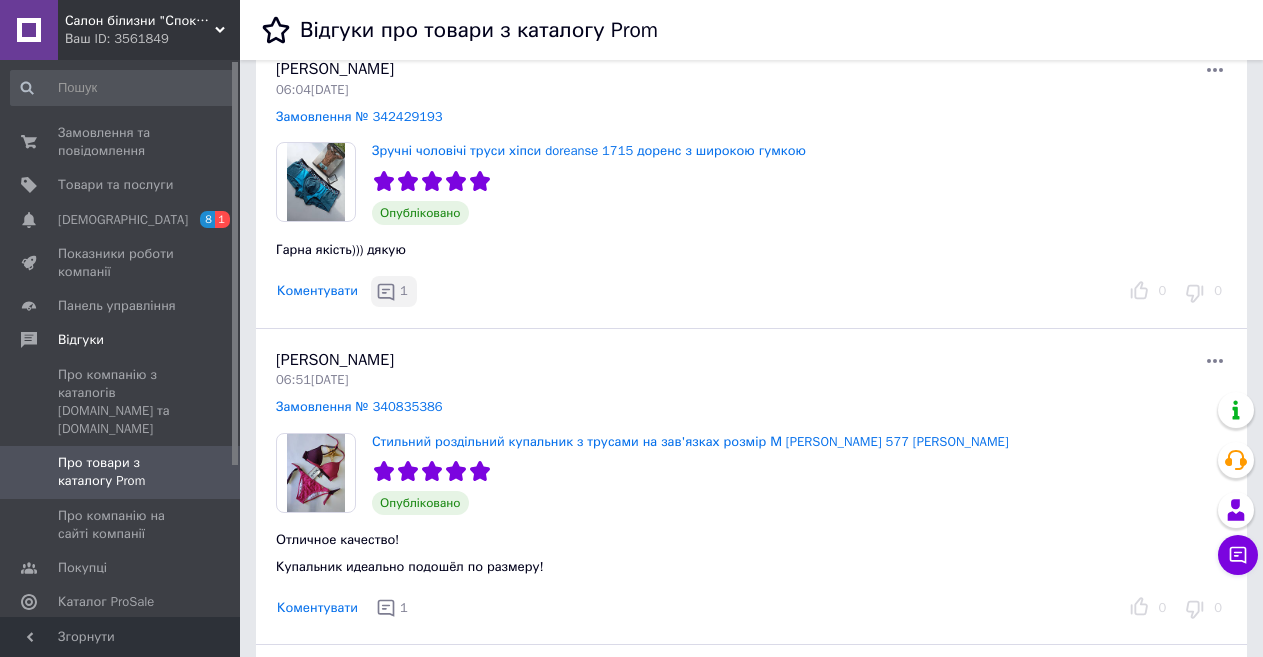 click 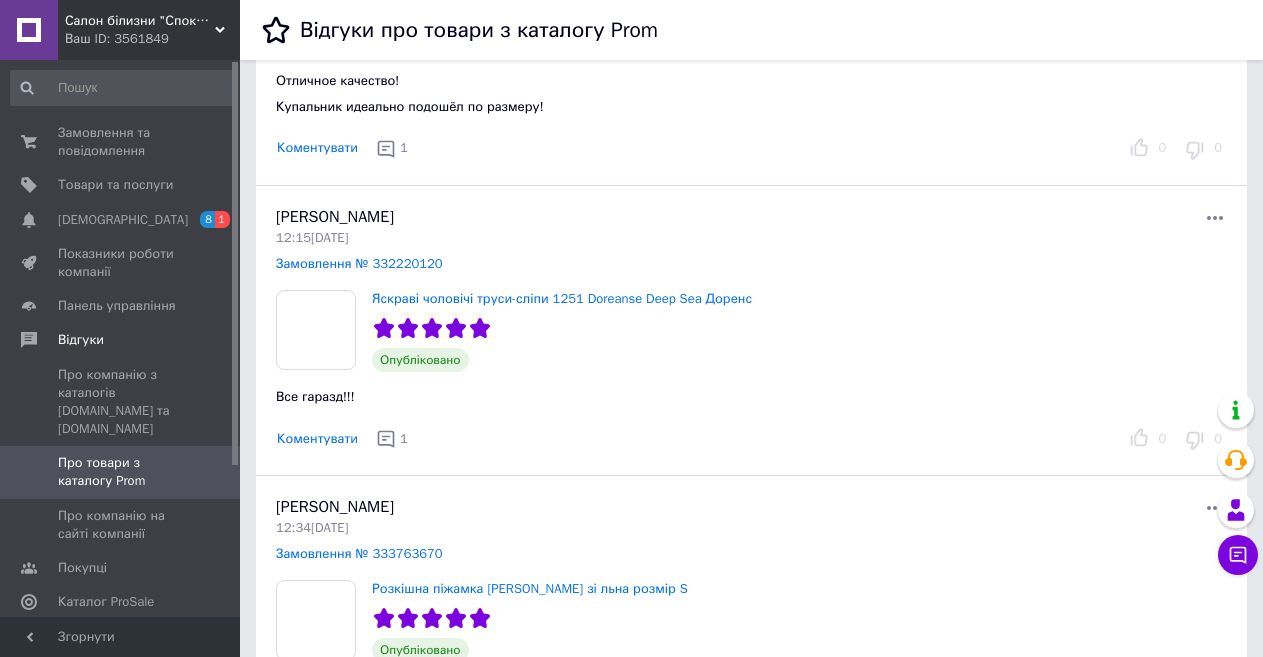 scroll, scrollTop: 2700, scrollLeft: 0, axis: vertical 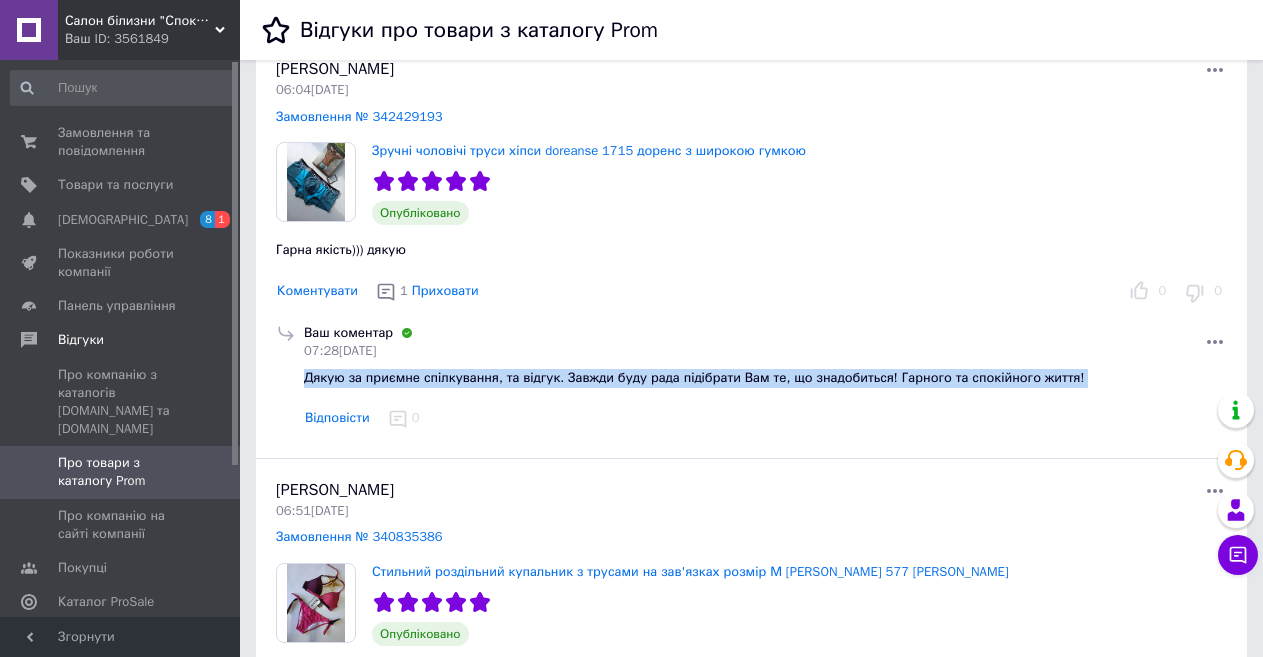 drag, startPoint x: 306, startPoint y: 377, endPoint x: 558, endPoint y: 396, distance: 252.71526 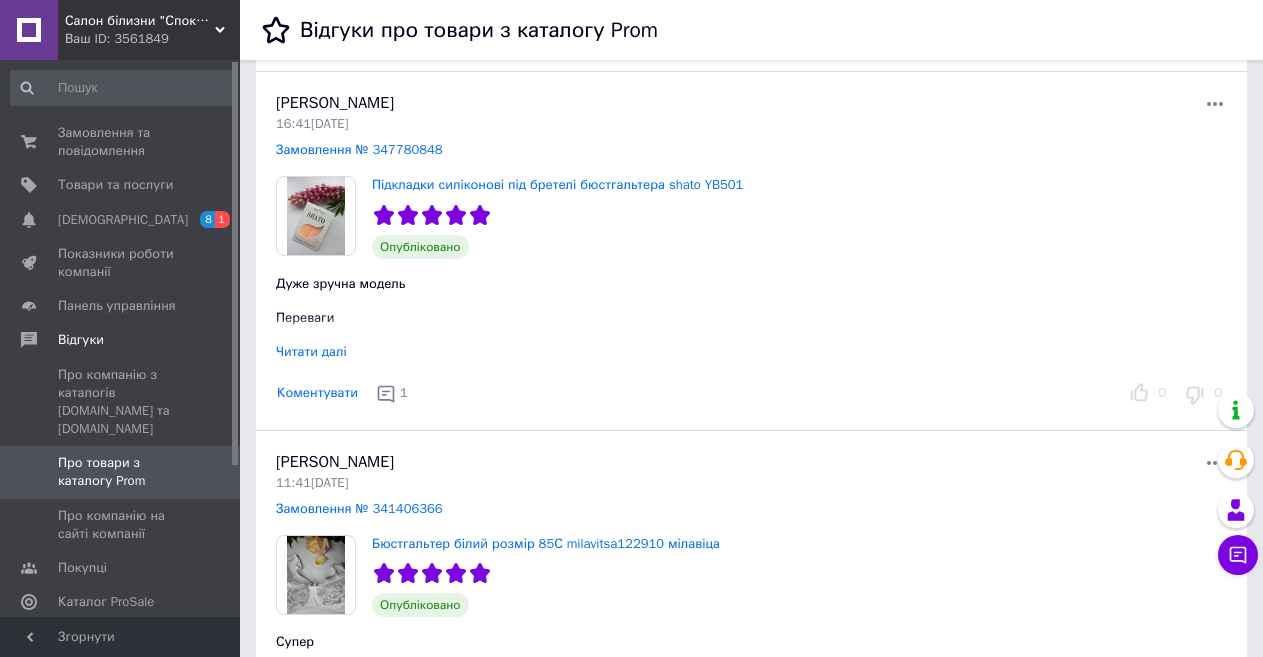 scroll, scrollTop: 300, scrollLeft: 0, axis: vertical 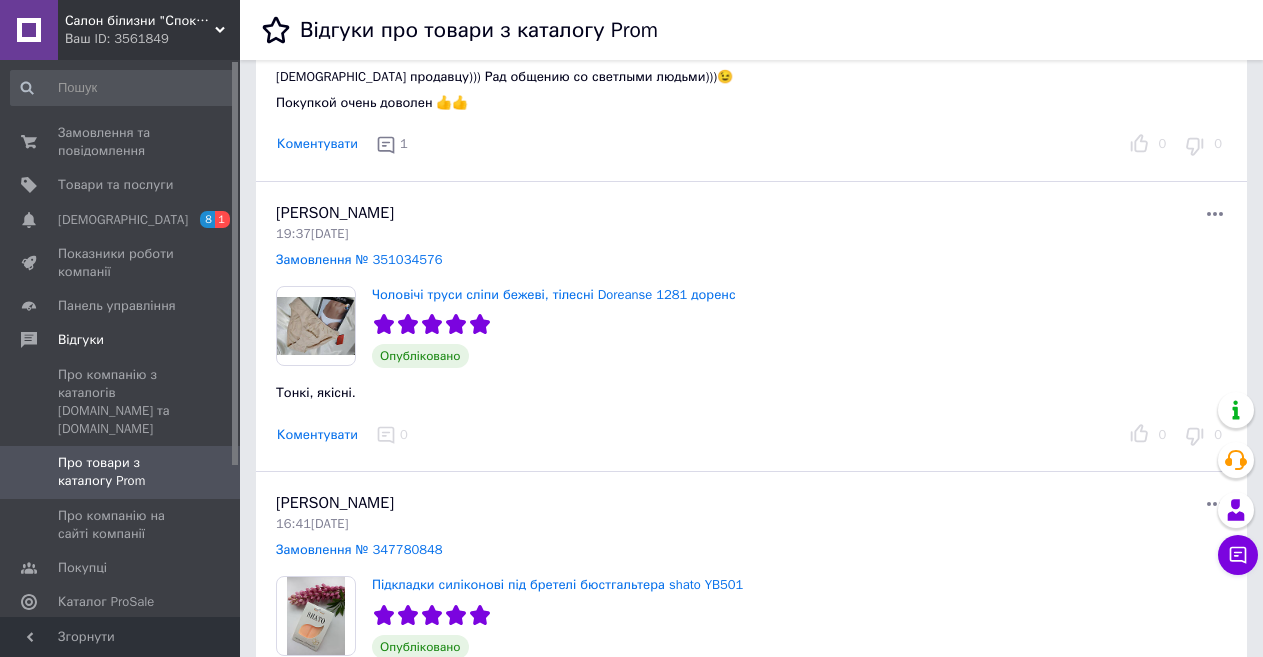 click on "Коментувати" at bounding box center (317, 435) 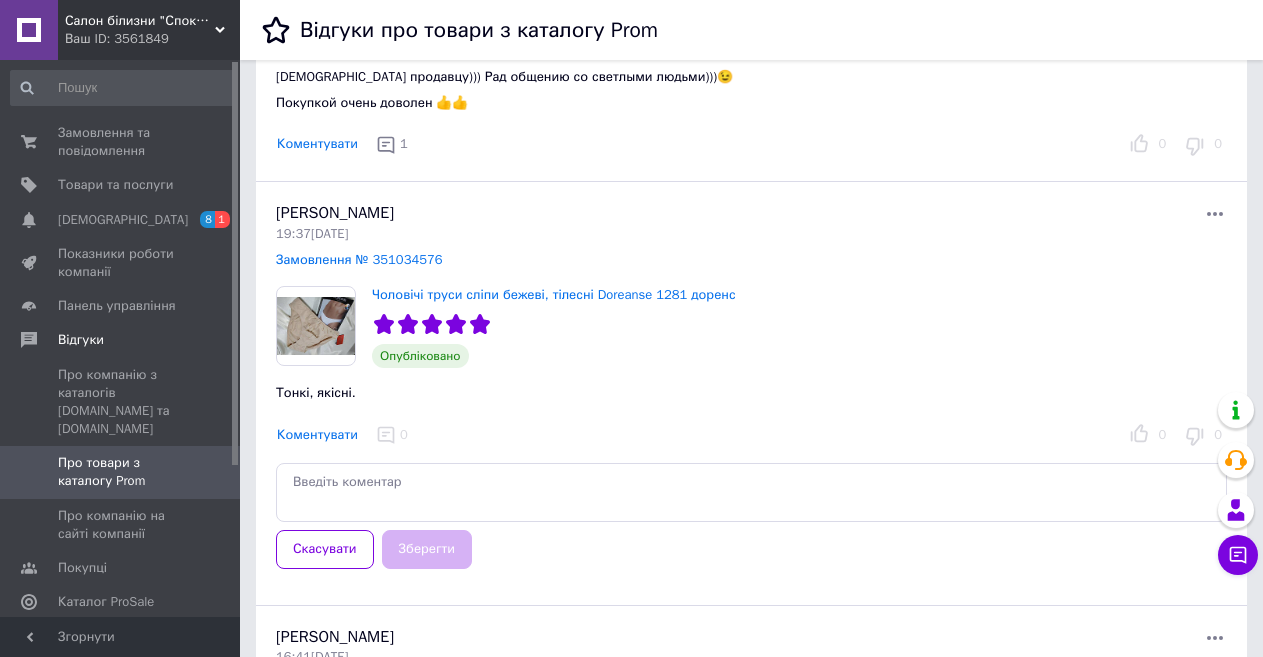 click at bounding box center (751, 492) 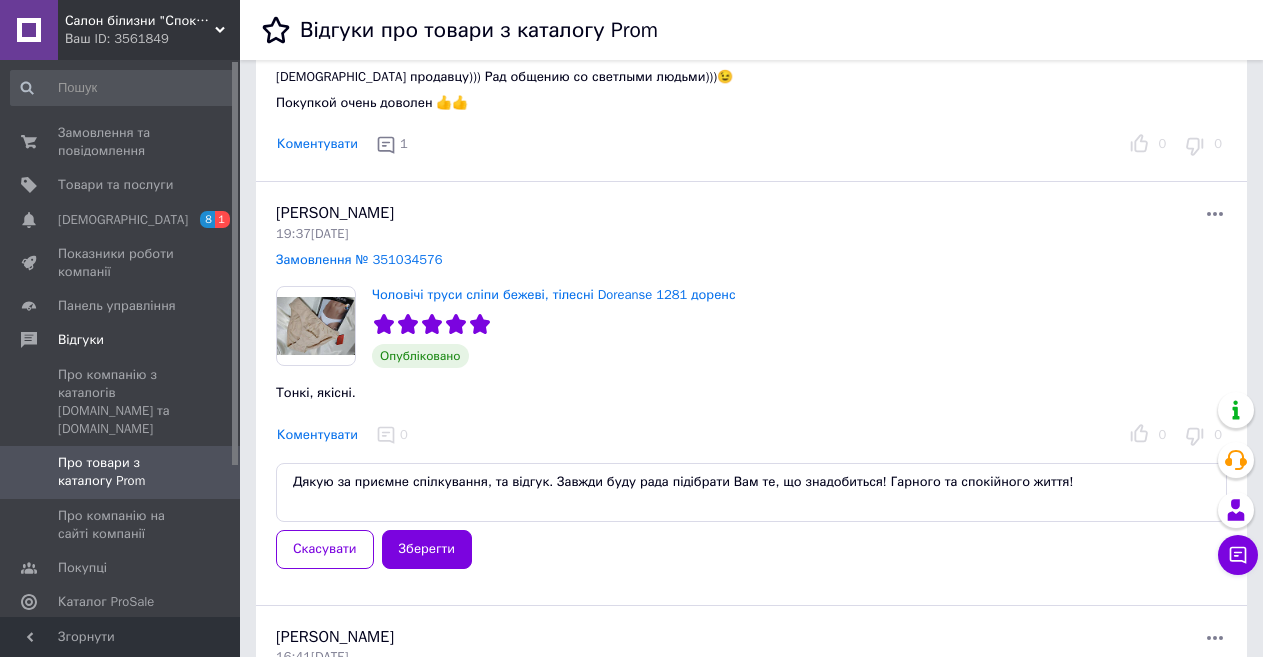 click on "Дякую за приємне спілкування, та відгук. Завжди буду рада підібрати Вам те, що знадобиться! Гарного та спокійного життя!" at bounding box center (751, 492) 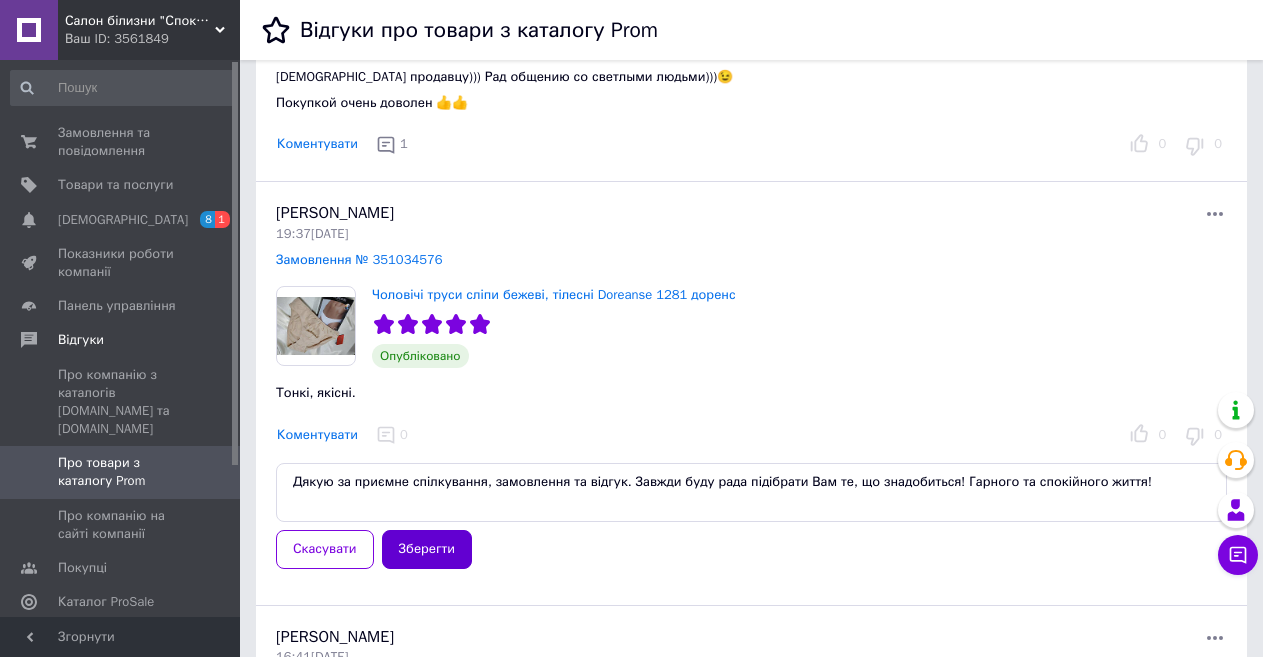 type on "Дякую за приємне спілкування, замовлення та відгук. Завжди буду рада підібрати Вам те, що знадобиться! Гарного та спокійного життя!" 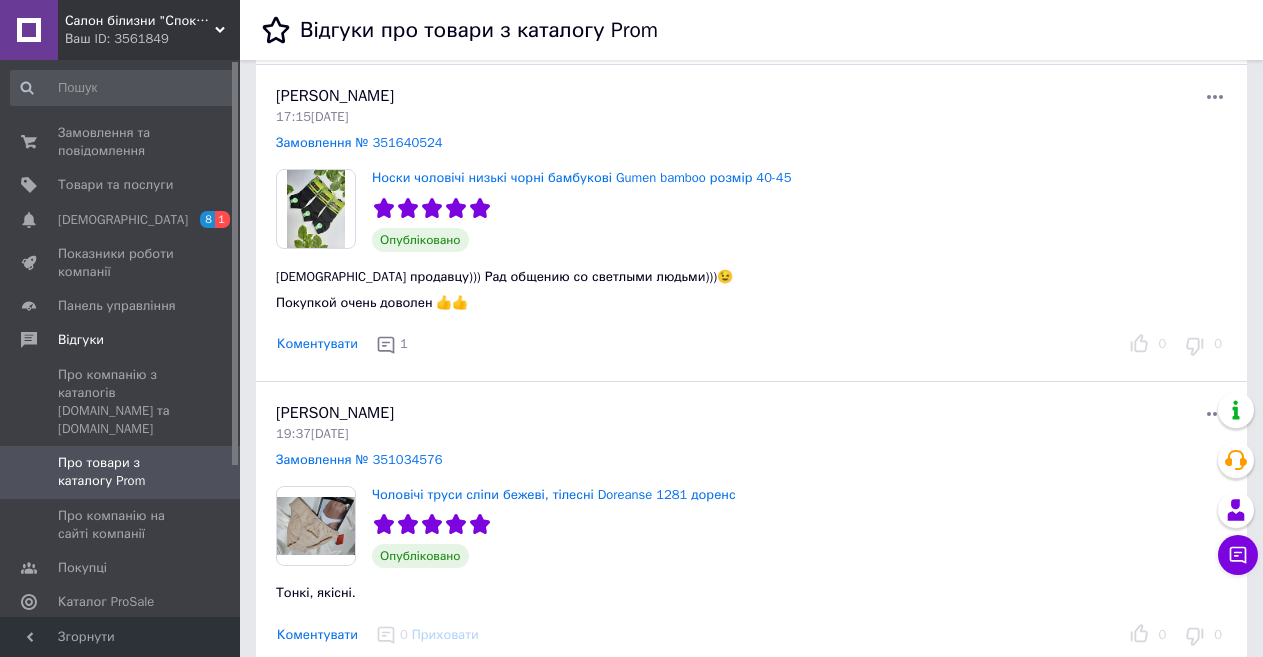 scroll, scrollTop: 0, scrollLeft: 0, axis: both 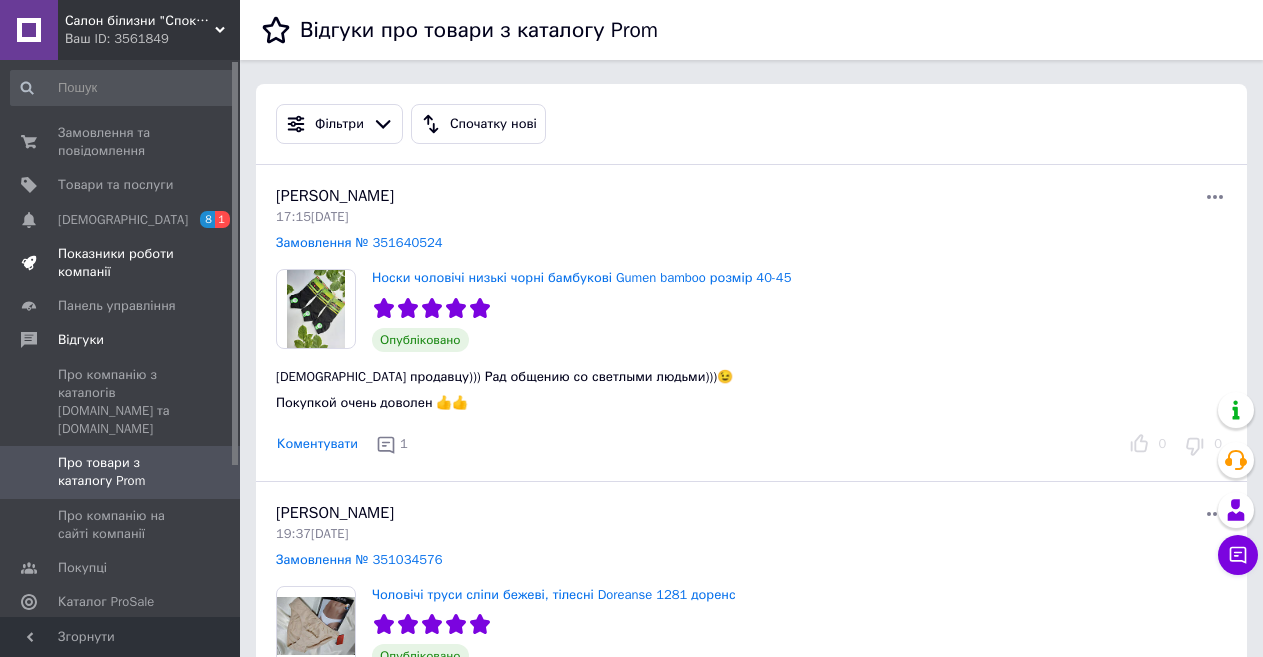 click on "Показники роботи компанії" at bounding box center (121, 263) 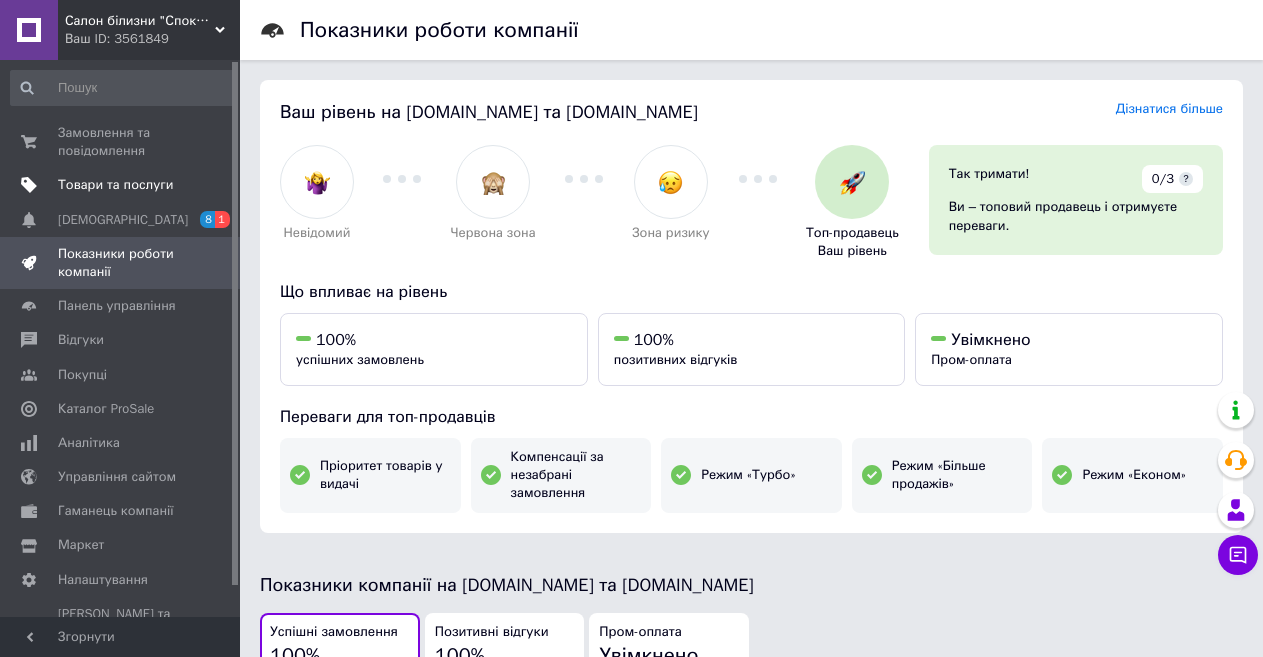 click on "Товари та послуги" at bounding box center (115, 185) 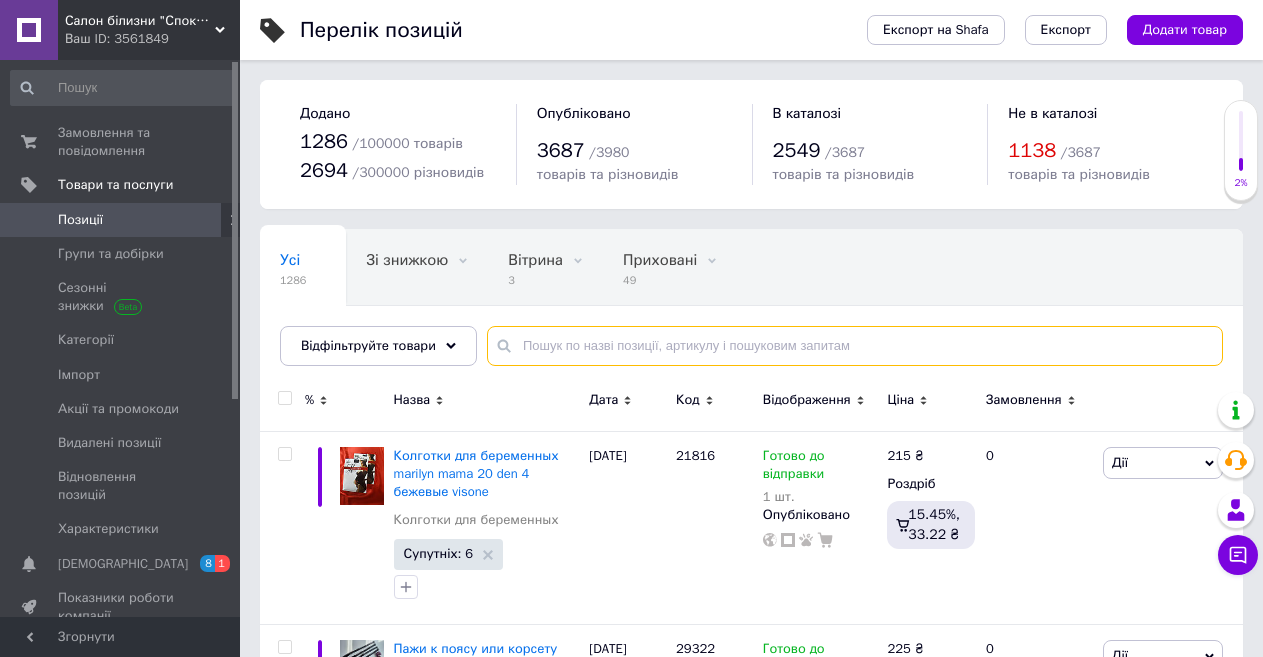 click at bounding box center [855, 346] 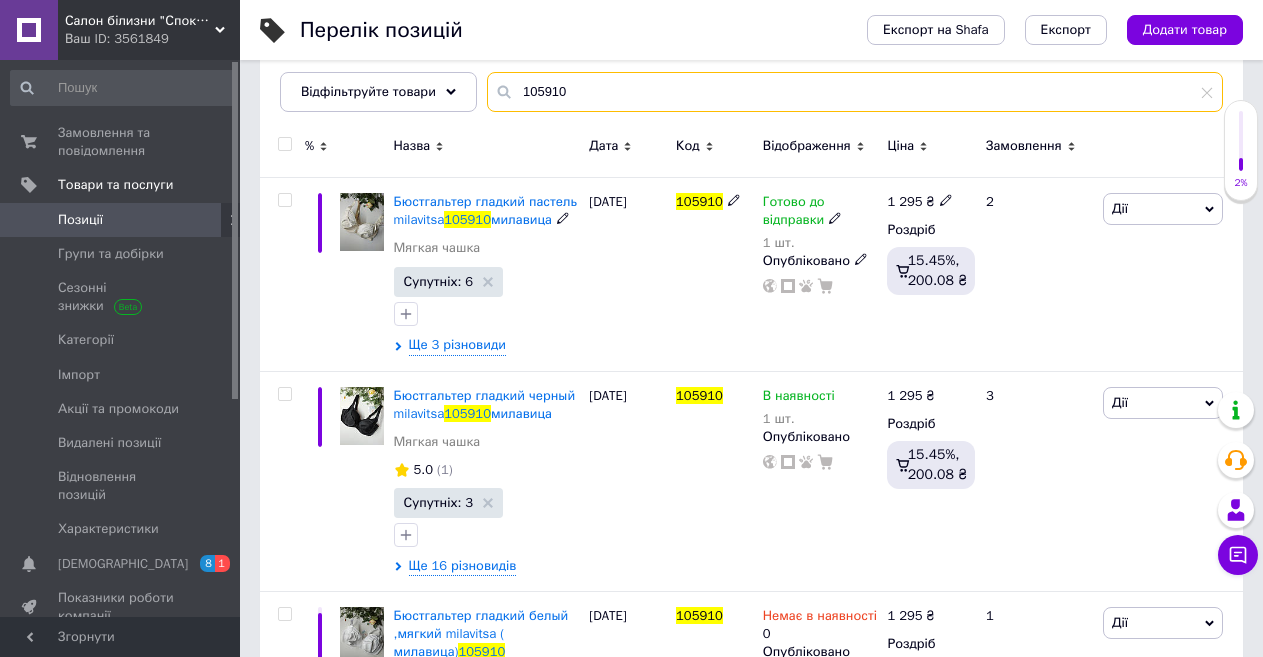 scroll, scrollTop: 400, scrollLeft: 0, axis: vertical 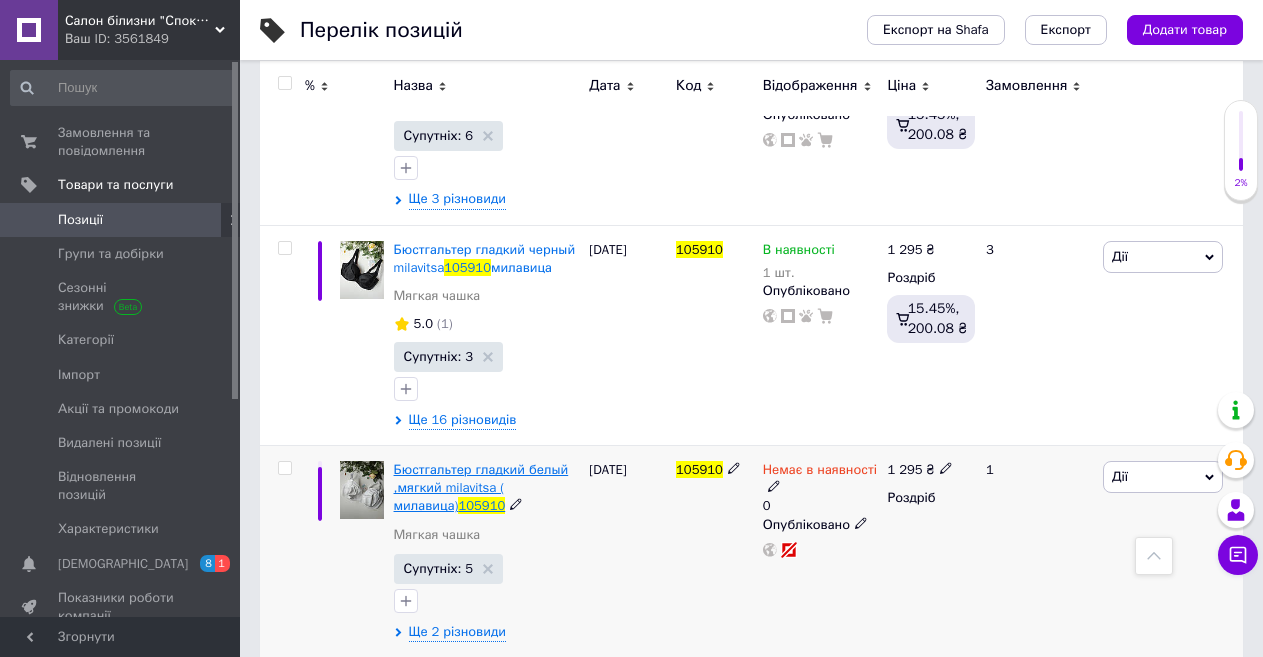 type on "105910" 